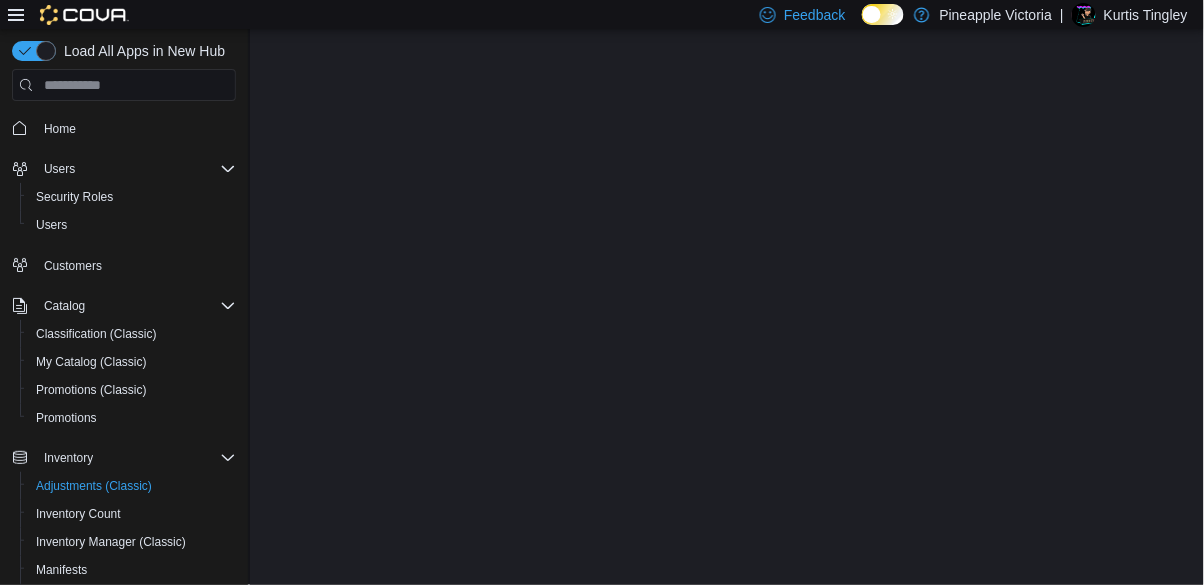 scroll, scrollTop: 0, scrollLeft: 0, axis: both 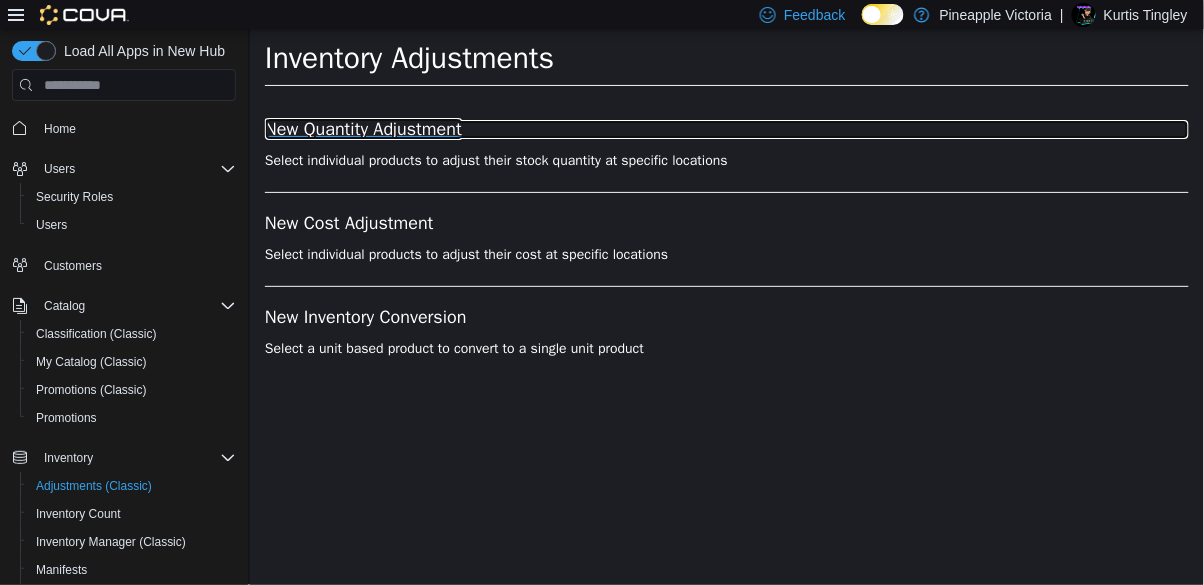 click on "New Quantity Adjustment" at bounding box center (726, 130) 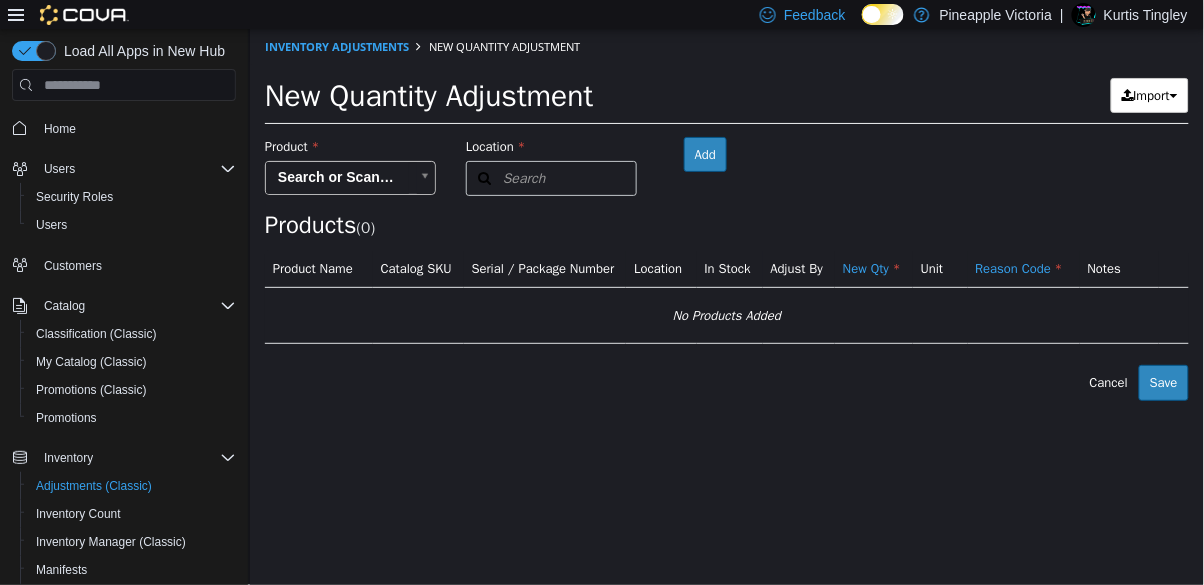 click on "×
Inventory Adjustments
New Quantity Adjustment
New Quantity Adjustment
Import  Inventory Export (.CSV) Package List (.TXT)
Product     Search or Scan to Add Product                             Location Search Type 3 or more characters or browse       Pineapple [CITY]     (1)         [NUMBER] [STREET]         Room   Add Products  ( 0 ) Product Name Catalog SKU Serial / Package Number Location In Stock Adjust By New Qty Unit Reason Code Notes No Products Added Error saving adjustment please resolve the errors above. Cancel Save" at bounding box center [726, 215] 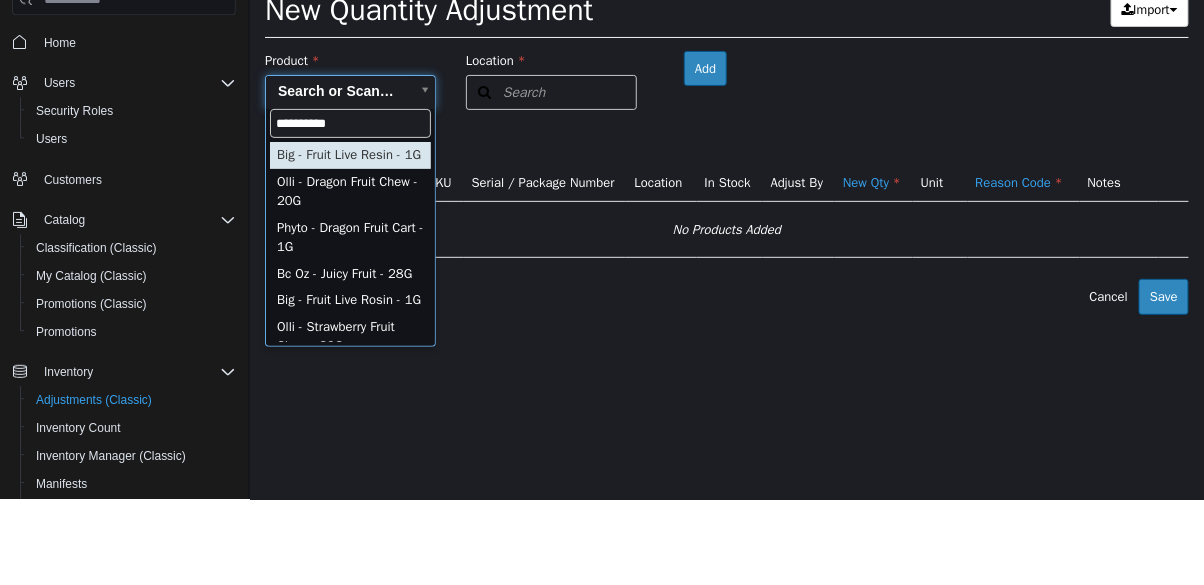 type on "**********" 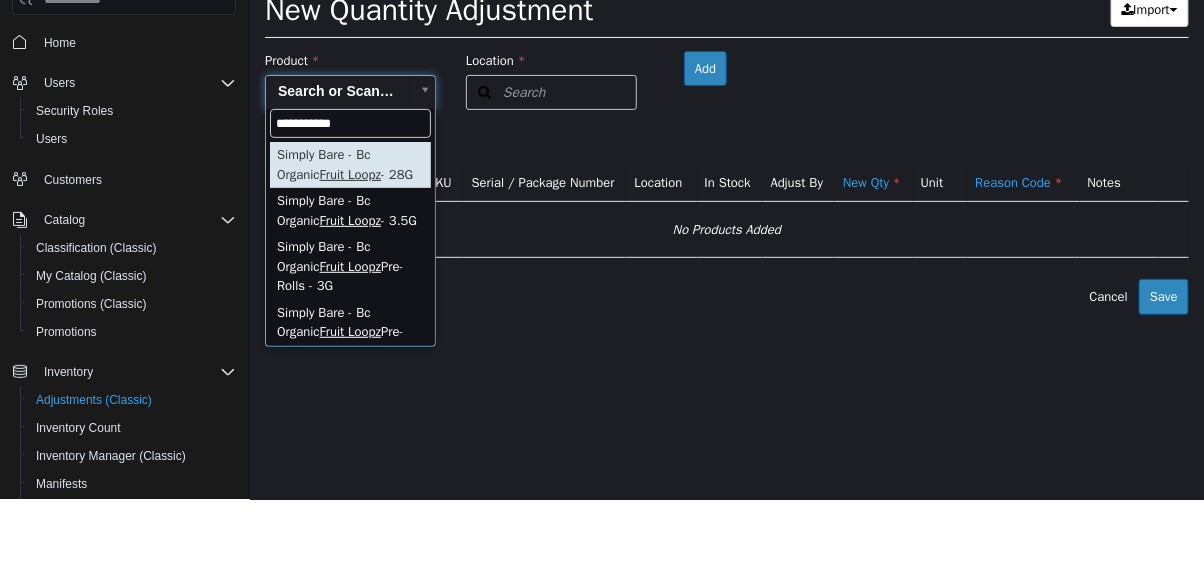 type on "**********" 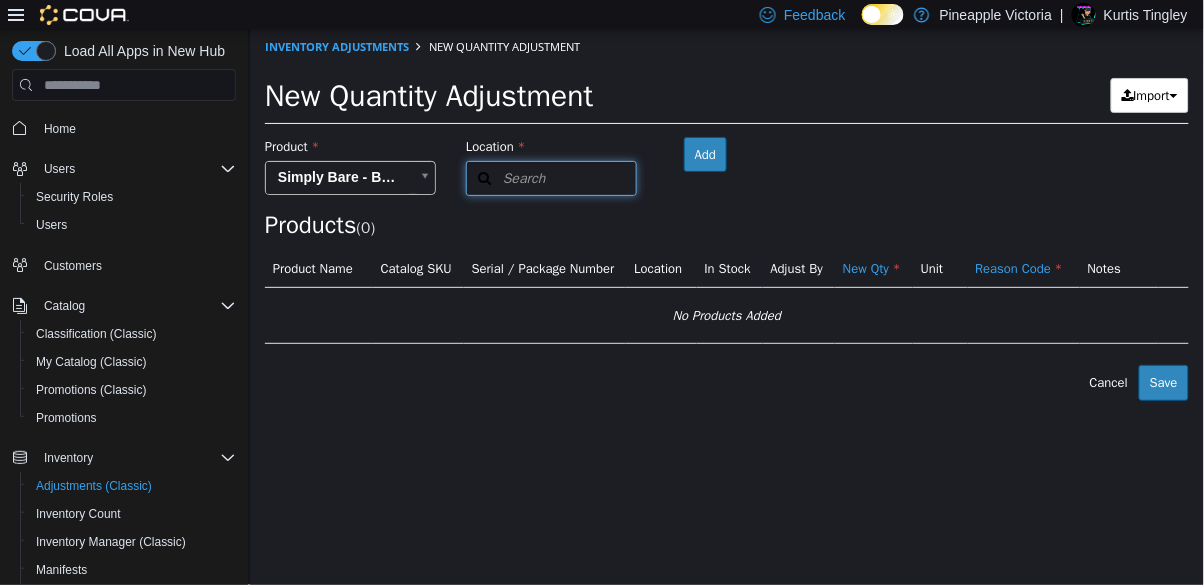 click on "Search" at bounding box center (550, 178) 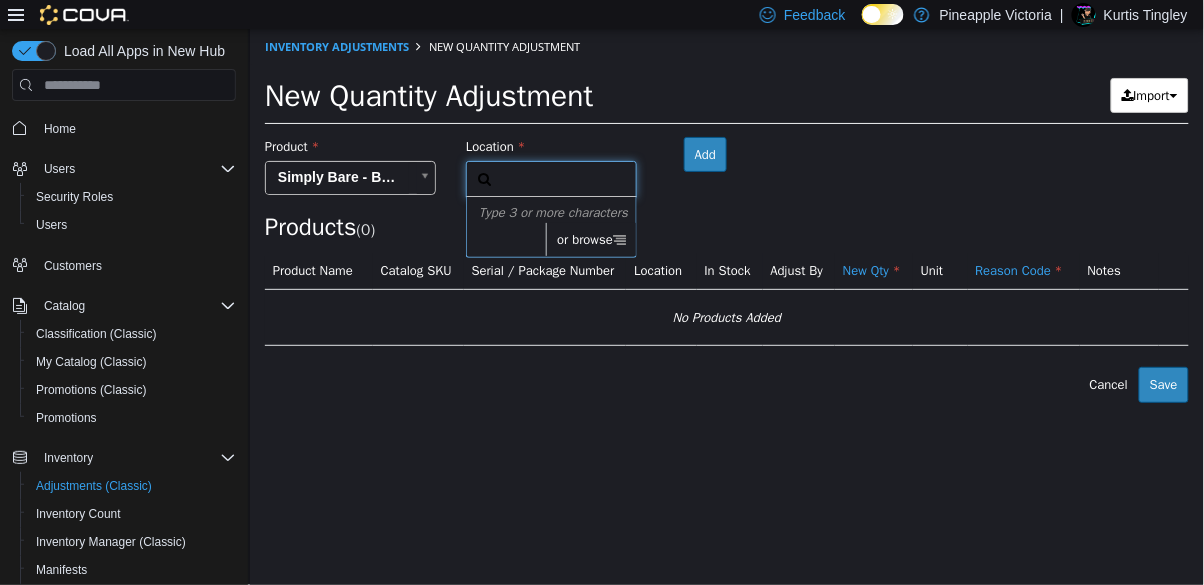 click on "or browse" at bounding box center (590, 240) 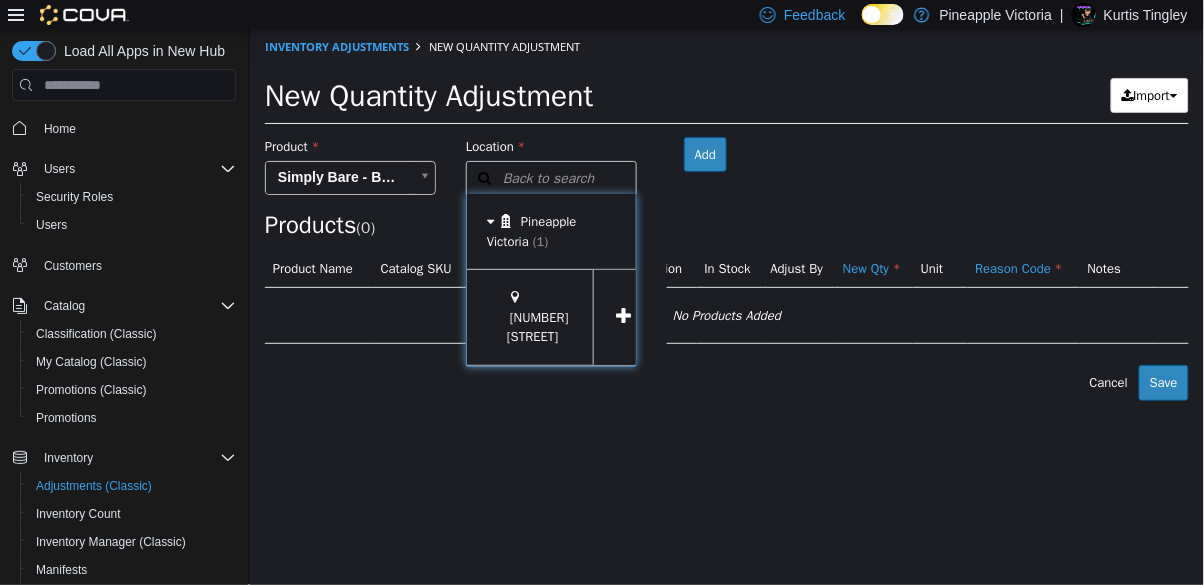click at bounding box center [623, 317] 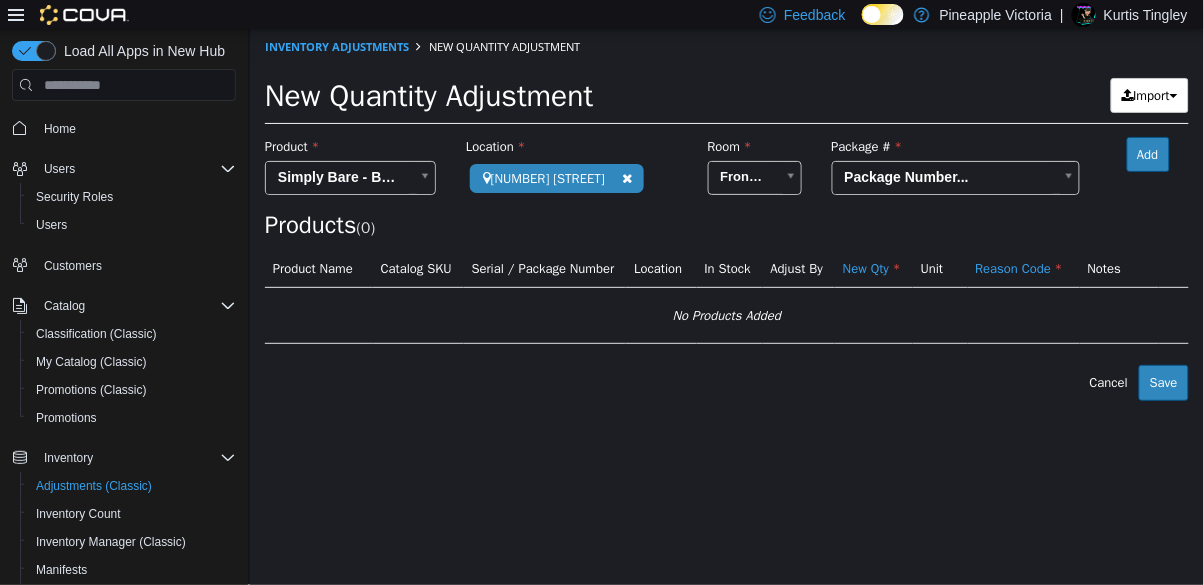 click on "**********" at bounding box center [726, 215] 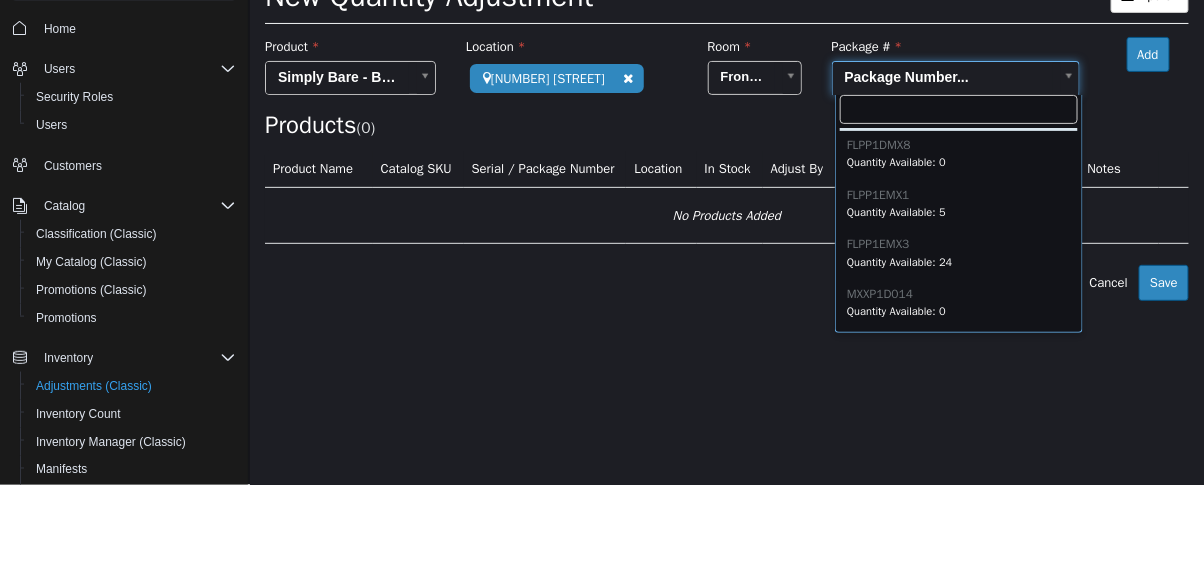 scroll, scrollTop: 98, scrollLeft: 0, axis: vertical 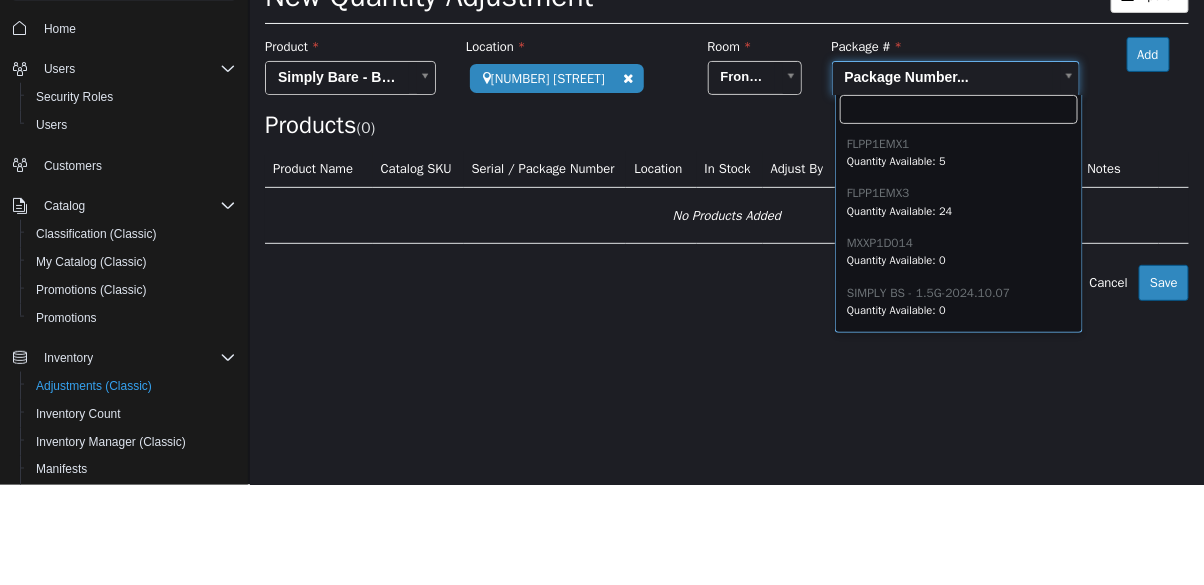 type on "*********" 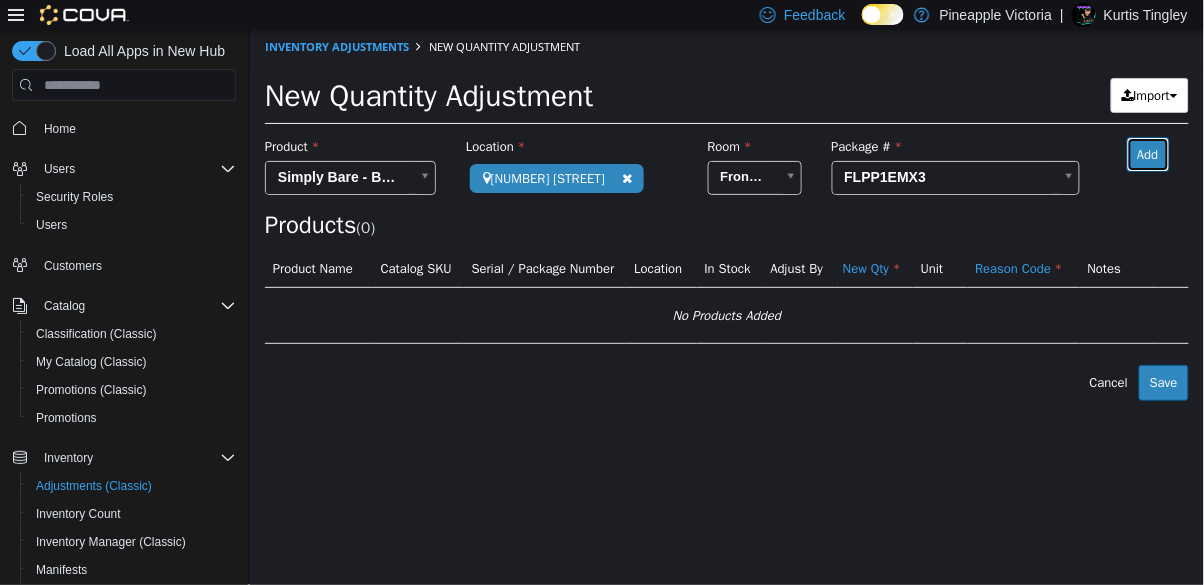 click on "Add" at bounding box center (1147, 155) 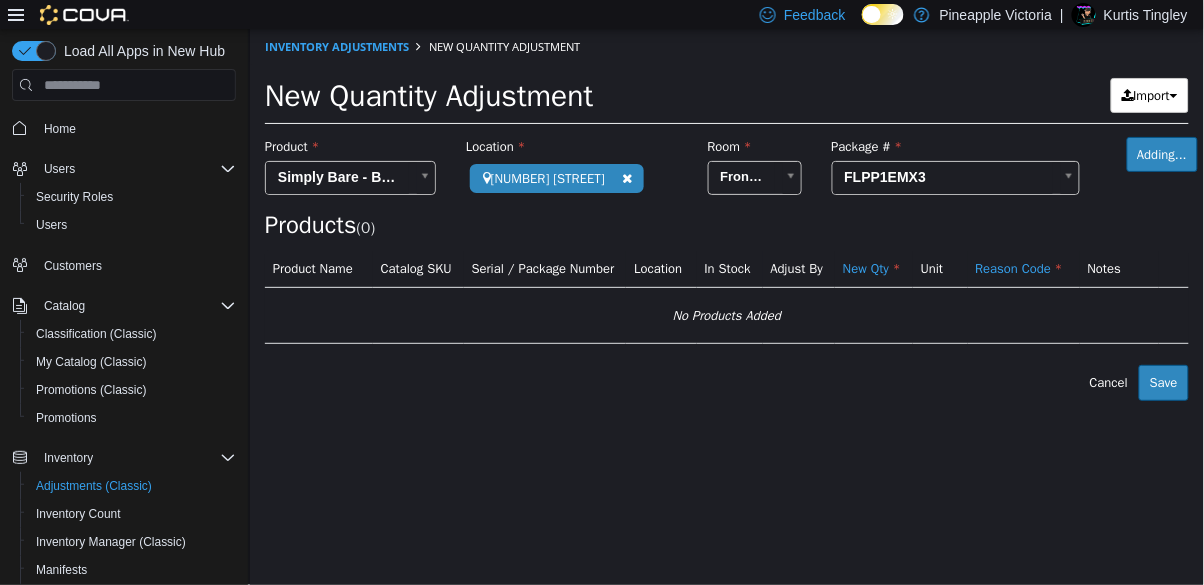 type 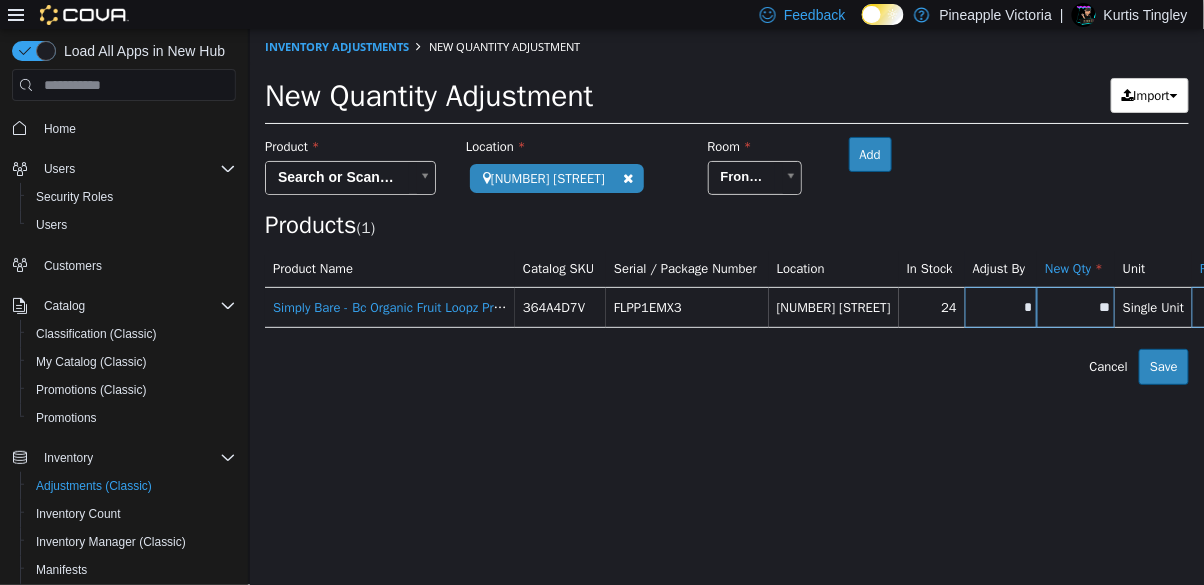 click on "*" at bounding box center [1000, 307] 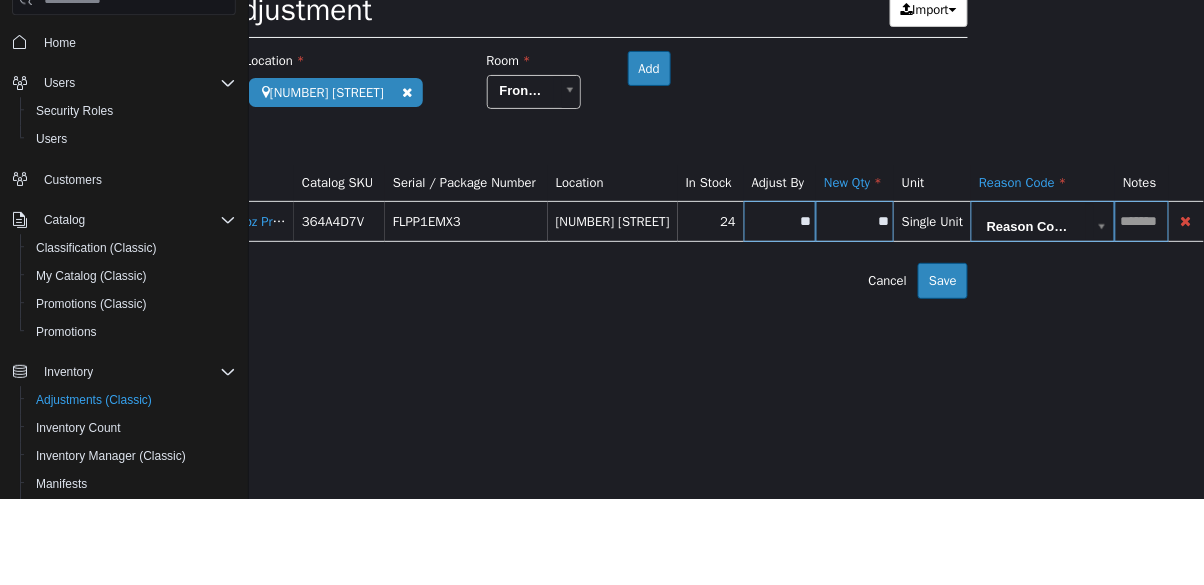 type on "**" 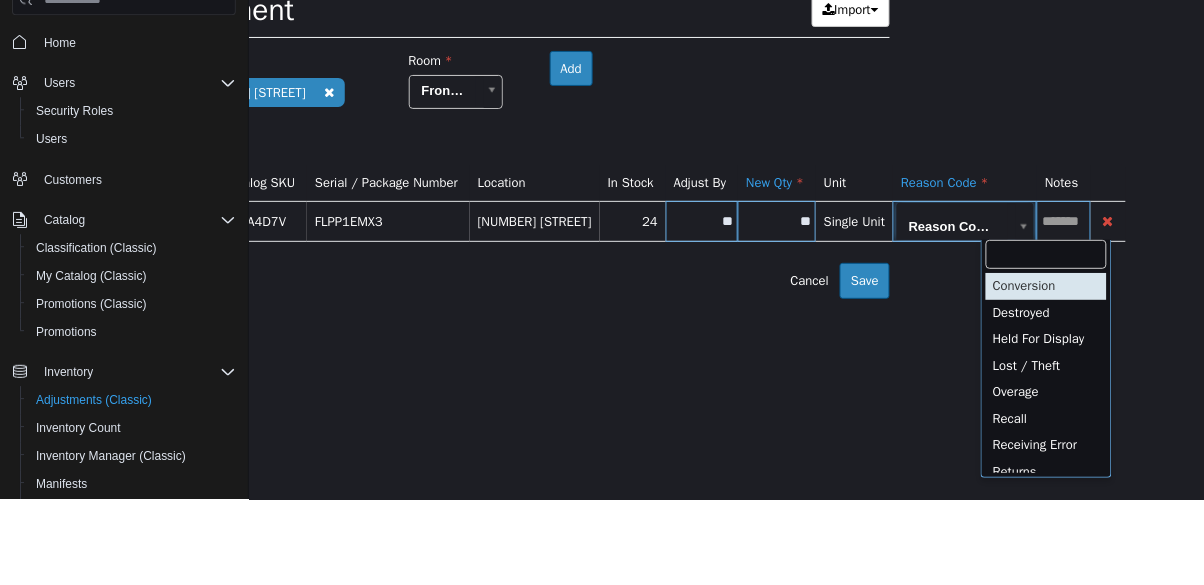 scroll, scrollTop: 0, scrollLeft: 210, axis: horizontal 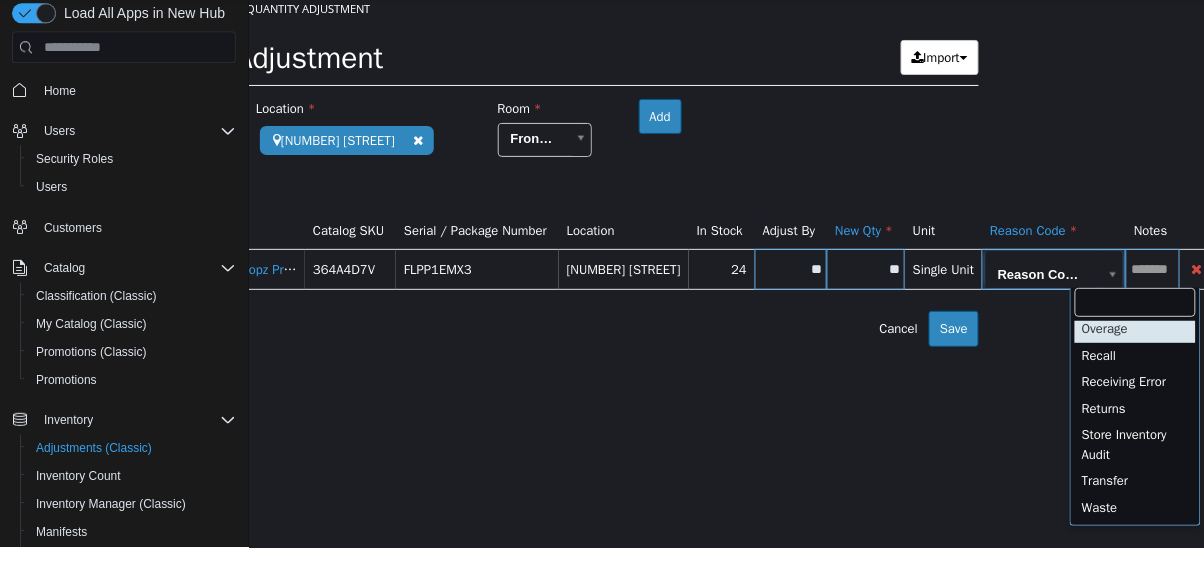type on "**********" 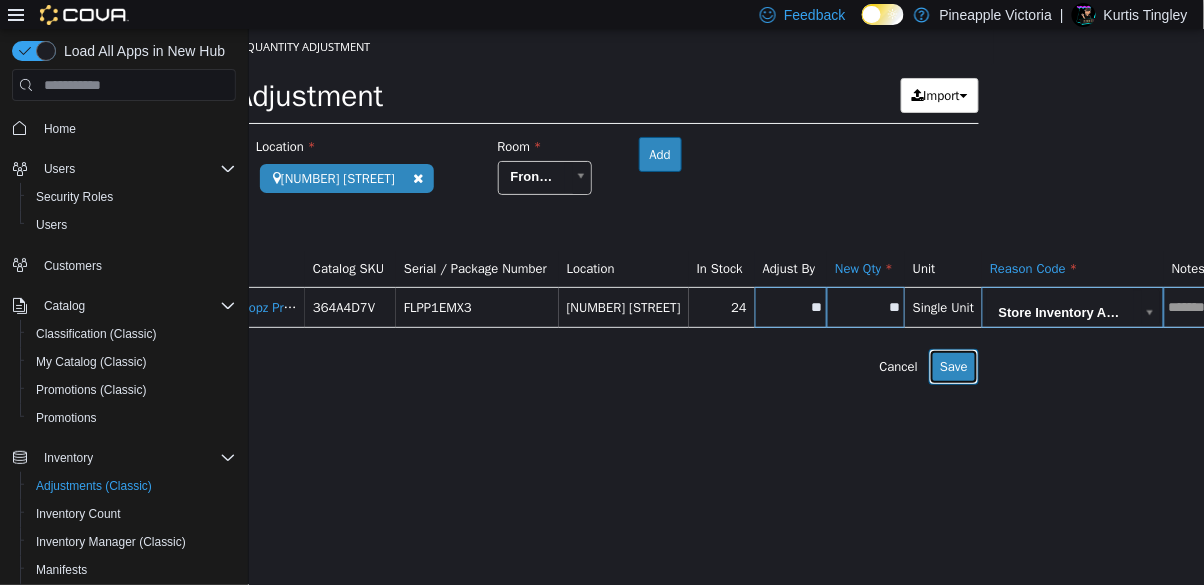 click on "Save" at bounding box center [953, 367] 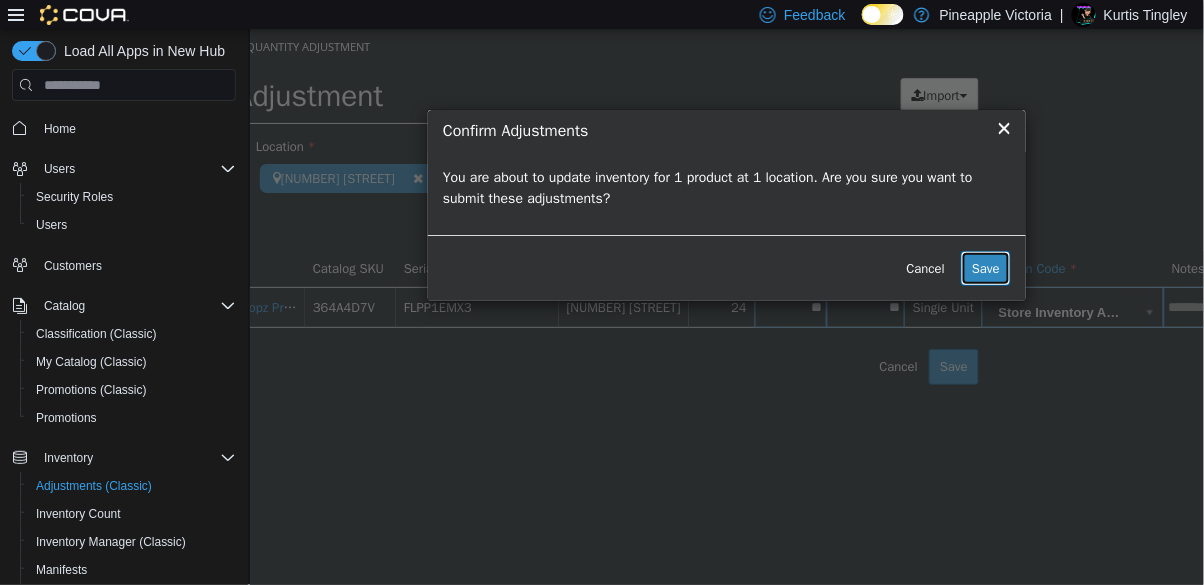 click on "Save" at bounding box center [985, 269] 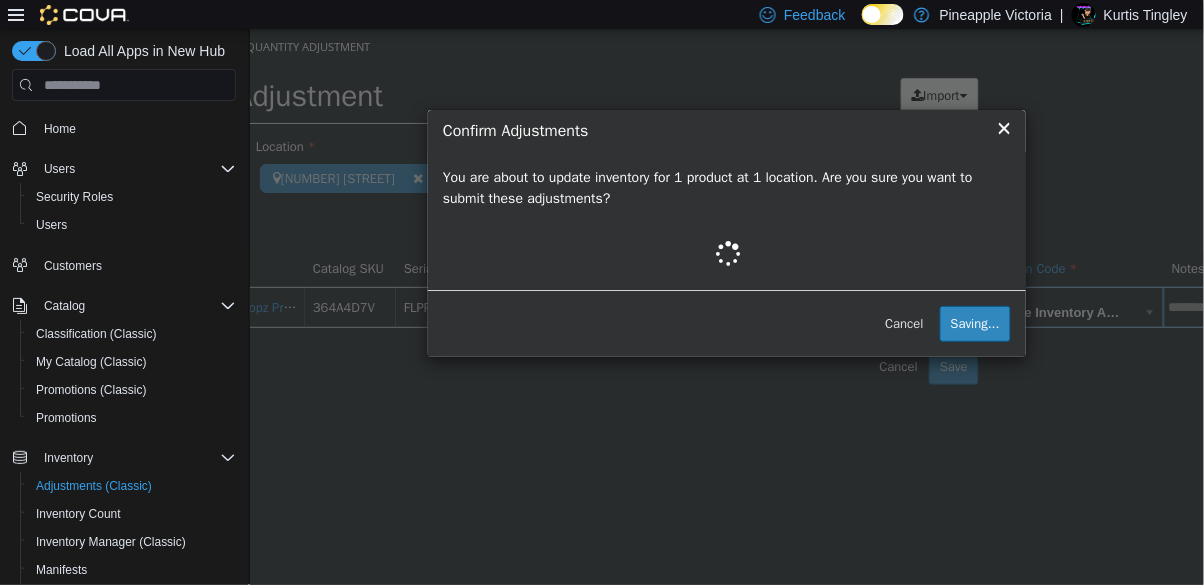 scroll, scrollTop: 0, scrollLeft: 0, axis: both 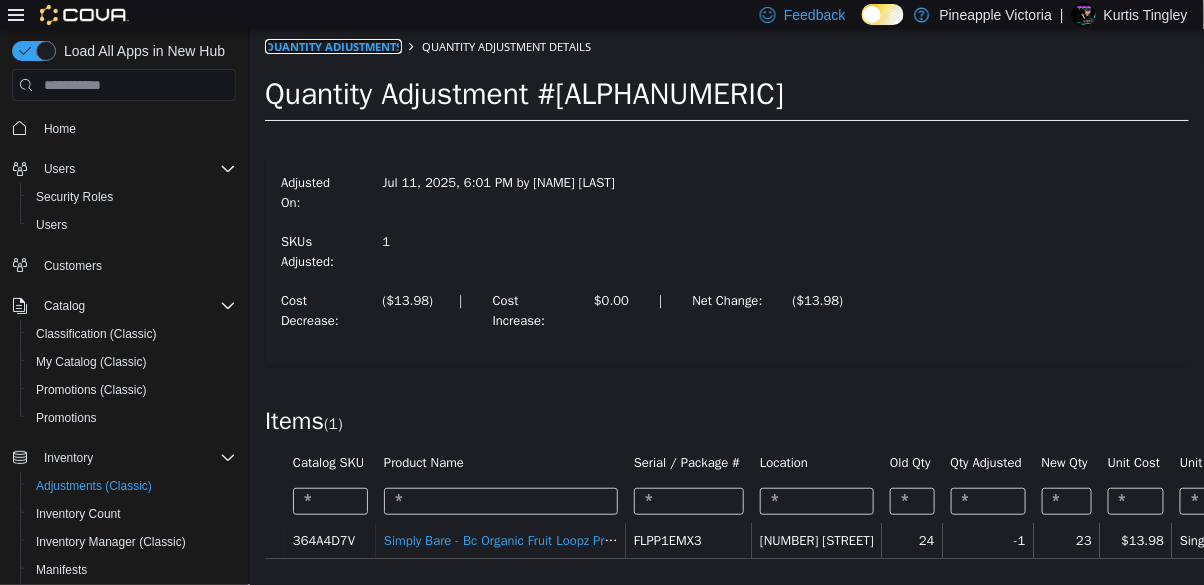 click on "Quantity Adjustments" at bounding box center [332, 46] 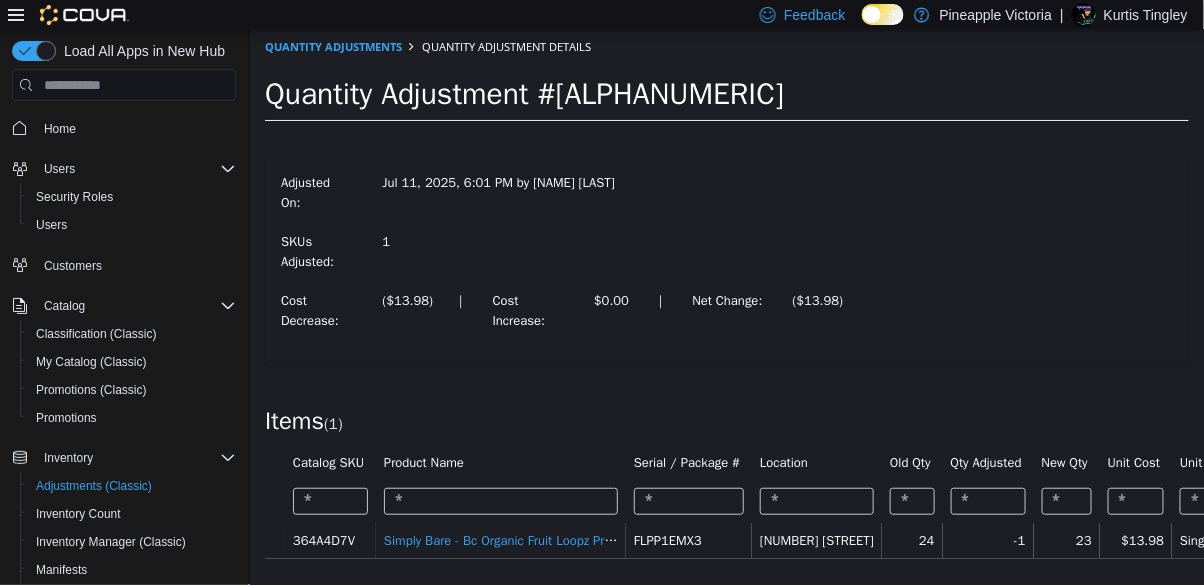 scroll, scrollTop: 33, scrollLeft: 0, axis: vertical 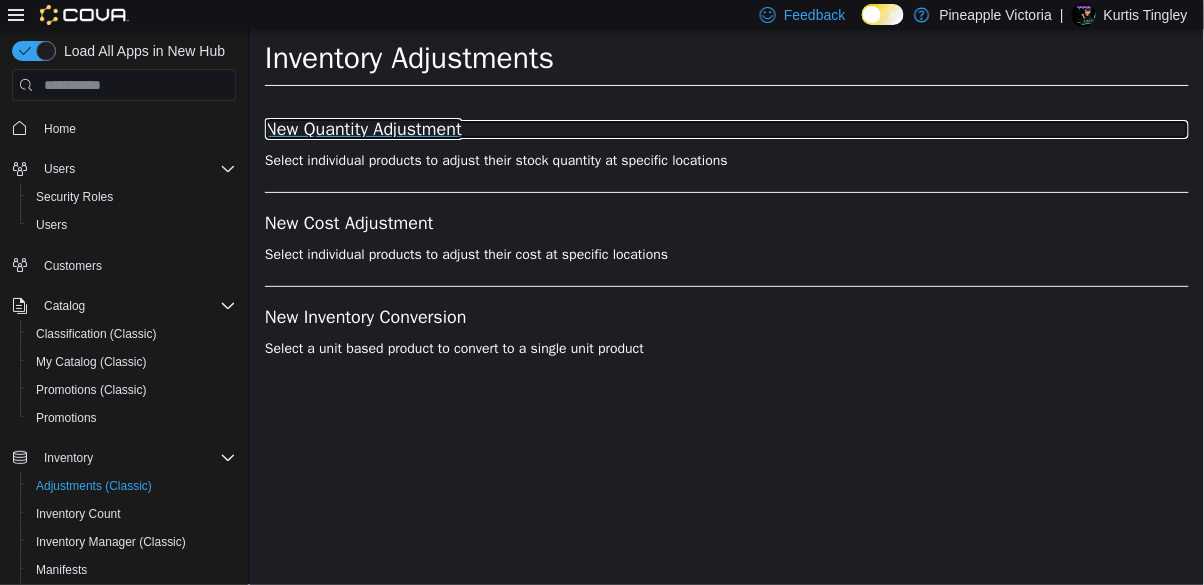 click on "New Quantity Adjustment" at bounding box center [726, 130] 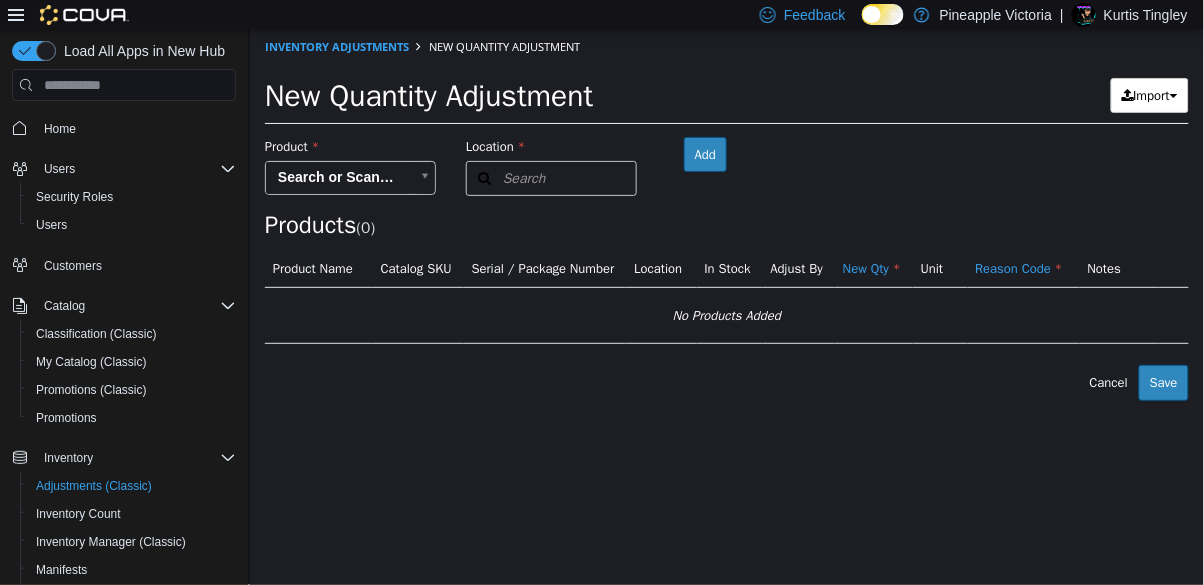 click on "×
The adjustment request was successfully processed.
Inventory Adjustments
New Quantity Adjustment
New Quantity Adjustment
Import  Inventory Export (.CSV) Package List (.TXT)
Product     Search or Scan to Add Product                             Location Search Type 3 or more characters or browse       Pineapple [CITY]     (1)         [NUMBER] [STREET]         Room   Add Products  ( 0 ) Product Name Catalog SKU Serial / Package Number Location In Stock Adjust By New Qty Unit Reason Code Notes No Products Added Error saving adjustment please resolve the errors above. Cancel Save" at bounding box center (726, 215) 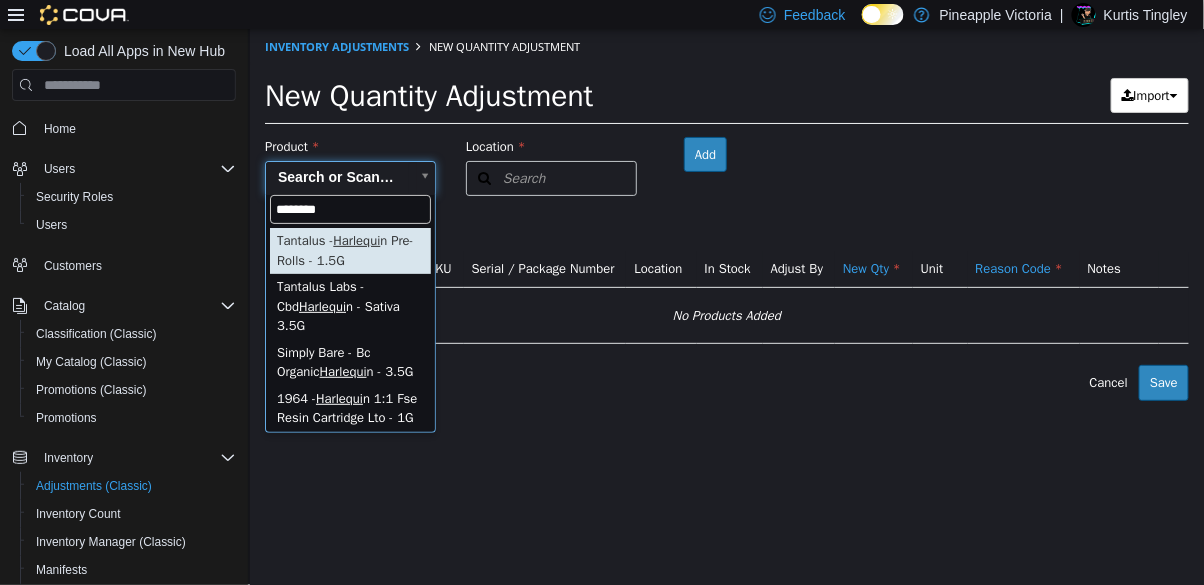 type on "*********" 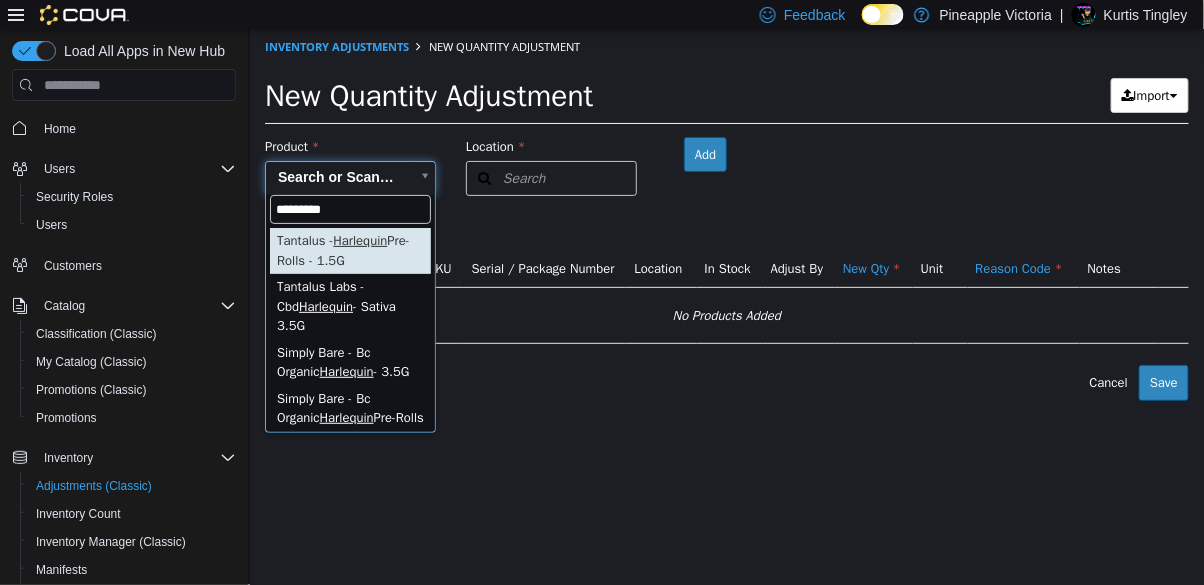 type on "**********" 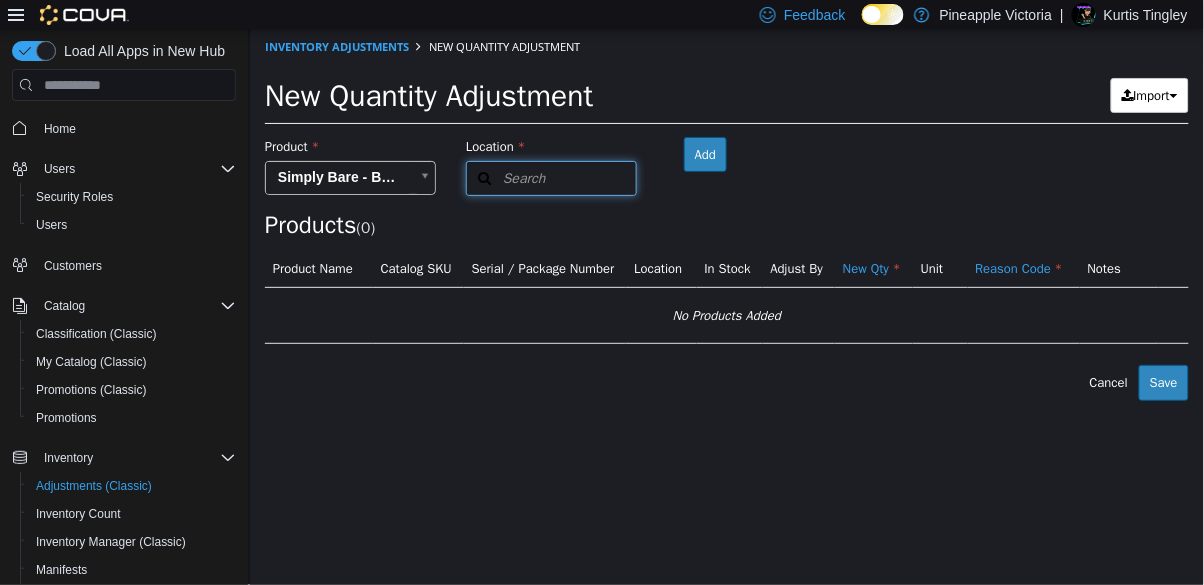 click on "Search" at bounding box center (550, 178) 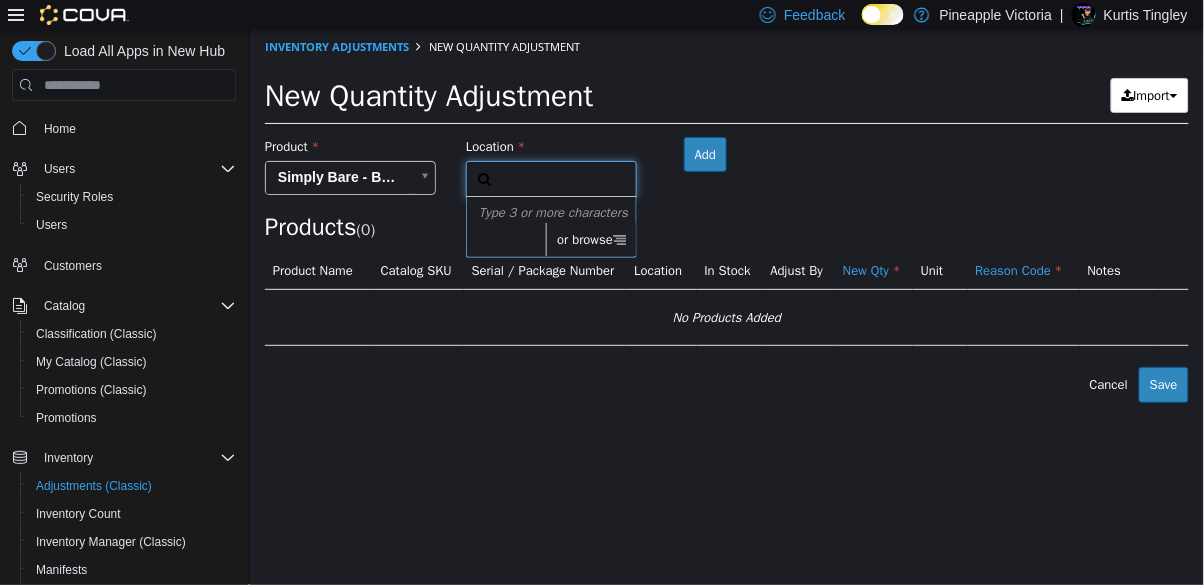 click on "or browse" at bounding box center (590, 240) 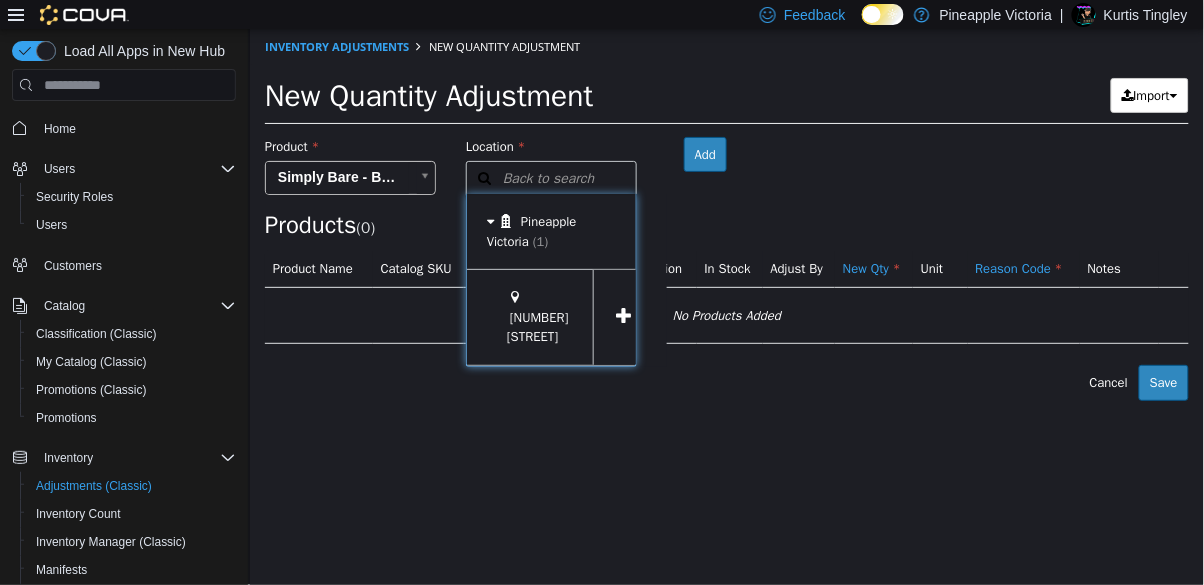 click at bounding box center (623, 317) 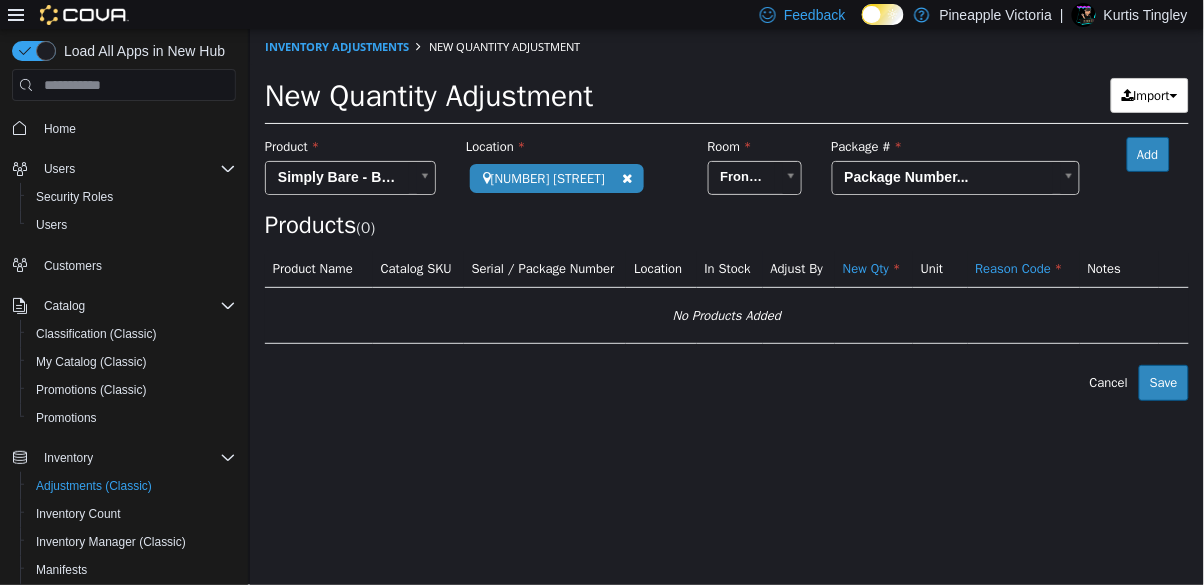 click on "**********" at bounding box center (726, 215) 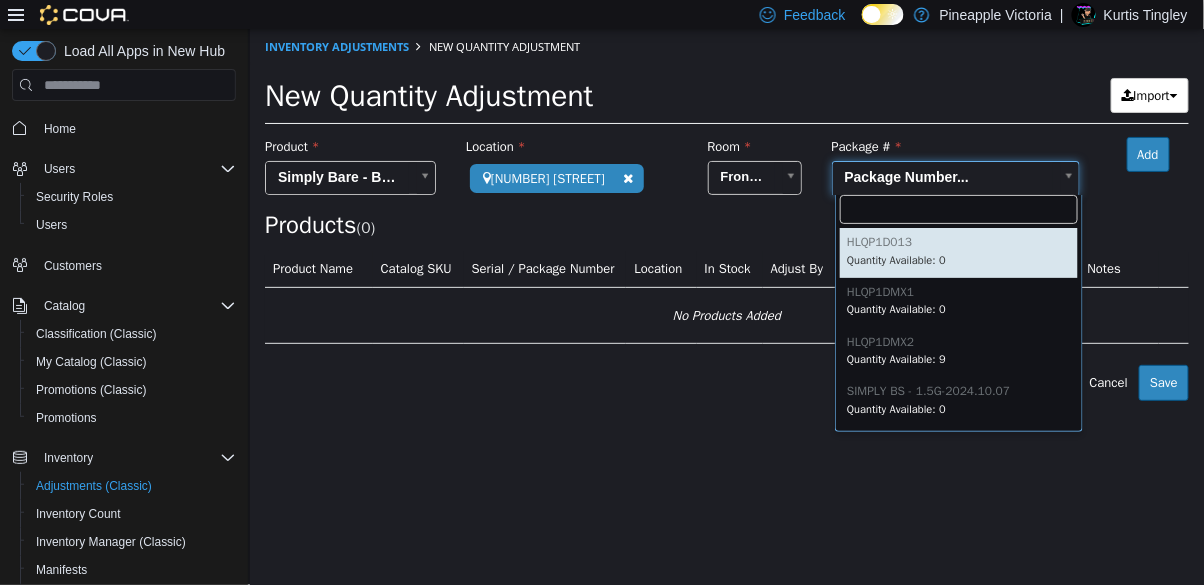 type on "*********" 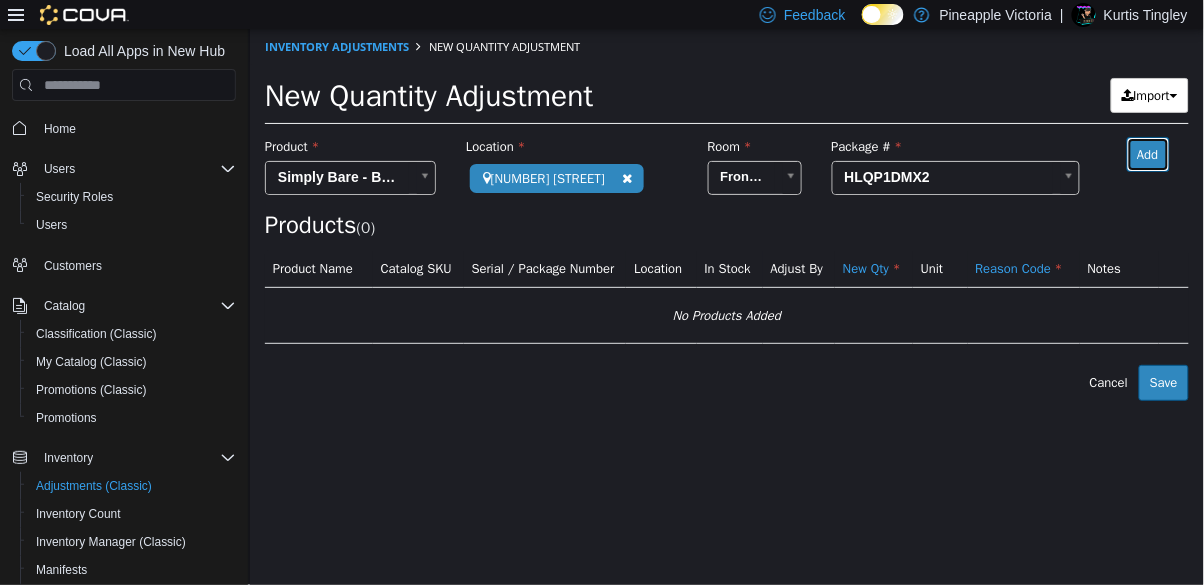 click on "Add" at bounding box center [1147, 155] 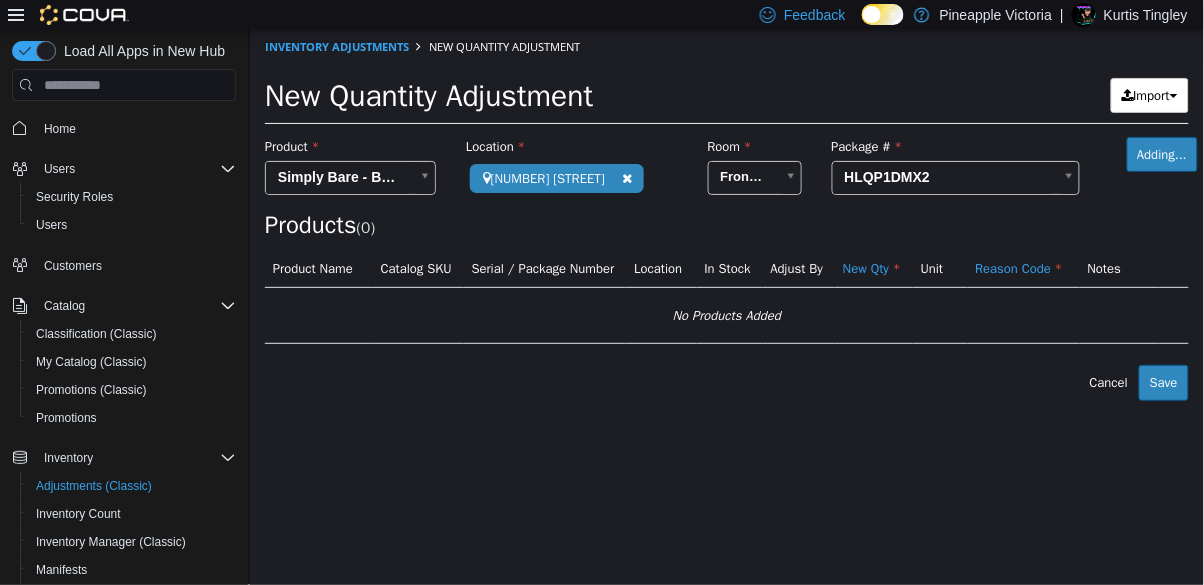 type 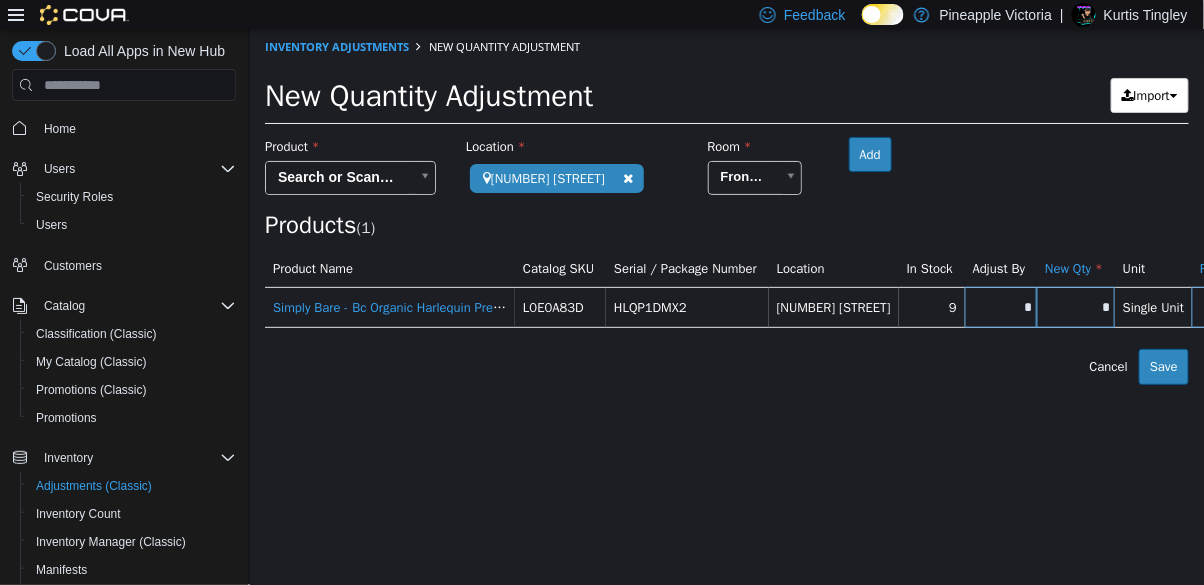 click on "*" at bounding box center [1000, 307] 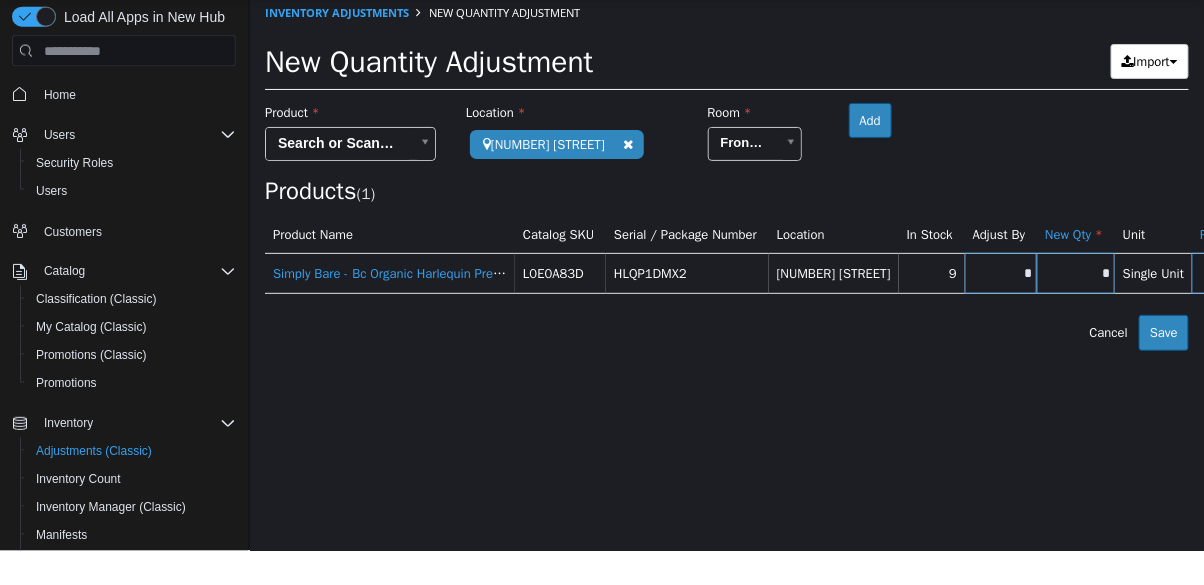 scroll, scrollTop: 33, scrollLeft: 0, axis: vertical 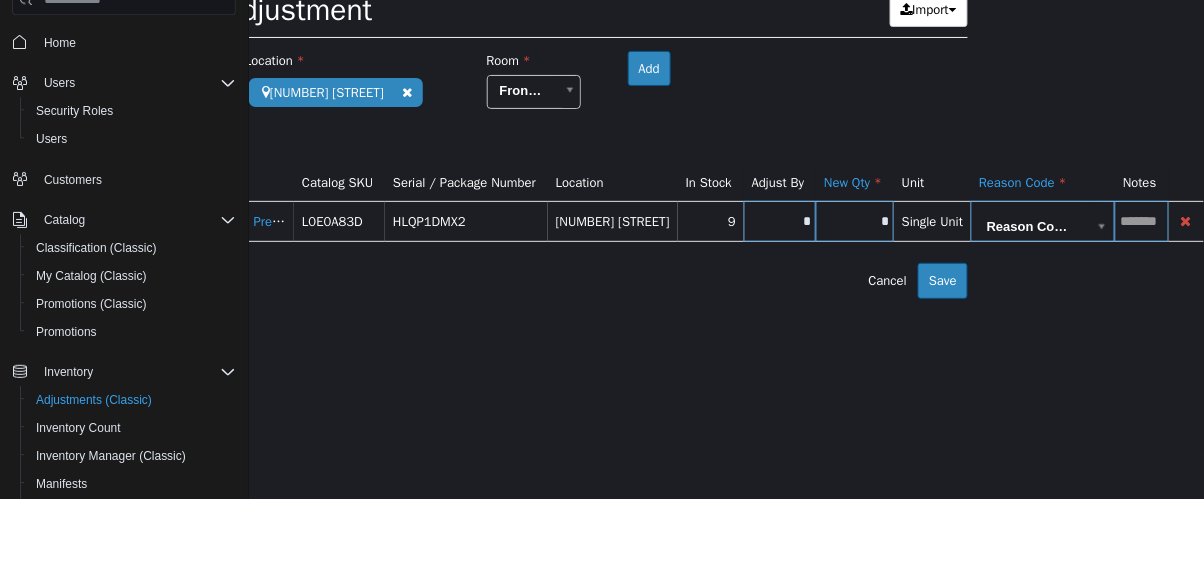 type on "*" 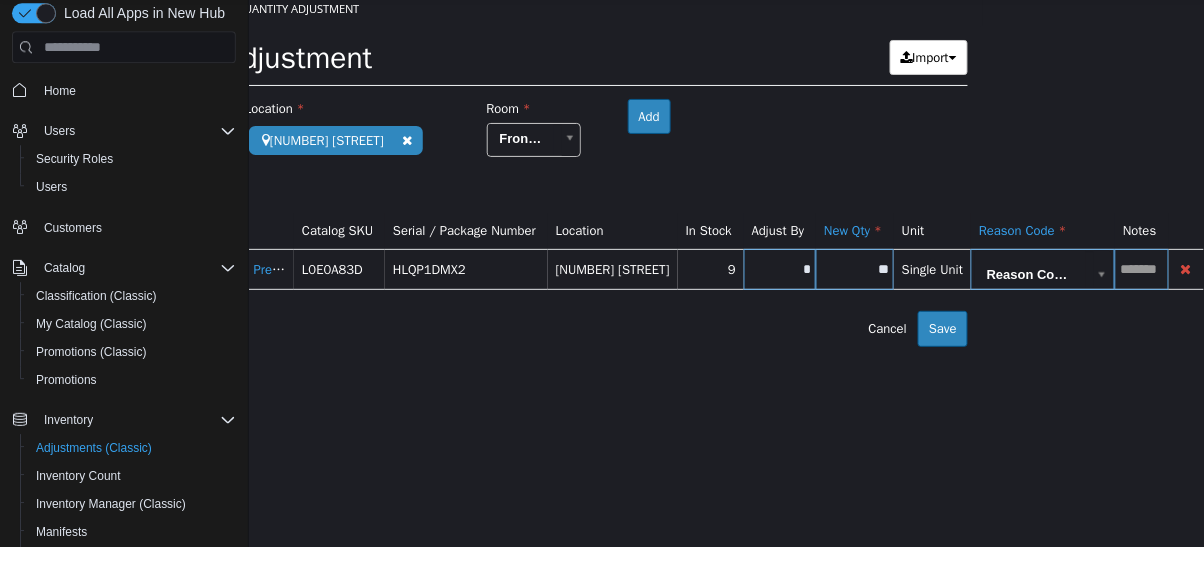 scroll, scrollTop: 0, scrollLeft: 210, axis: horizontal 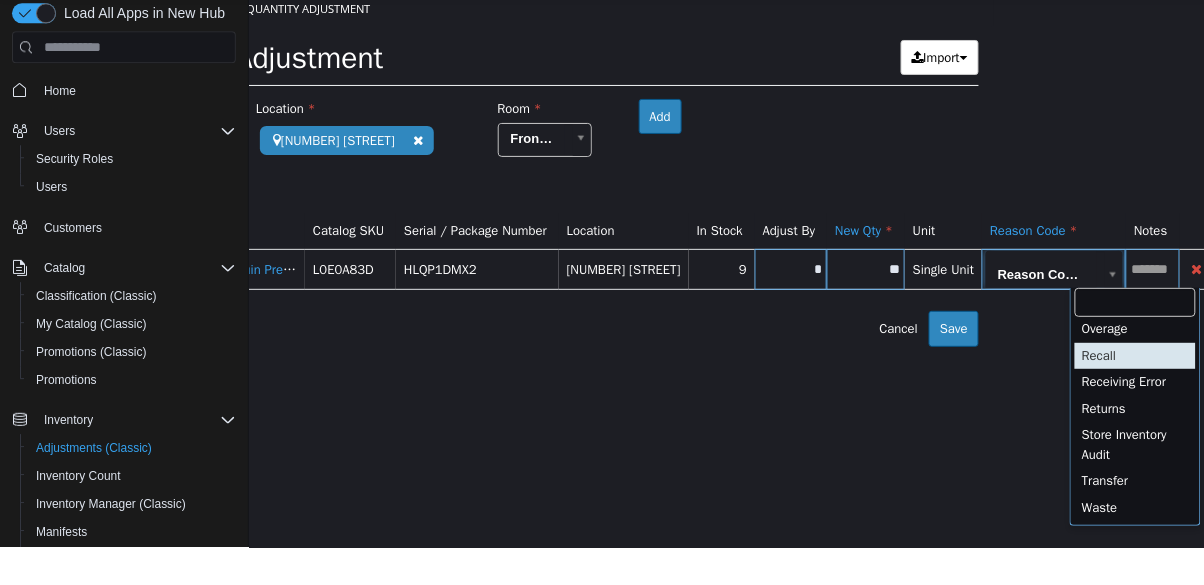 type on "**********" 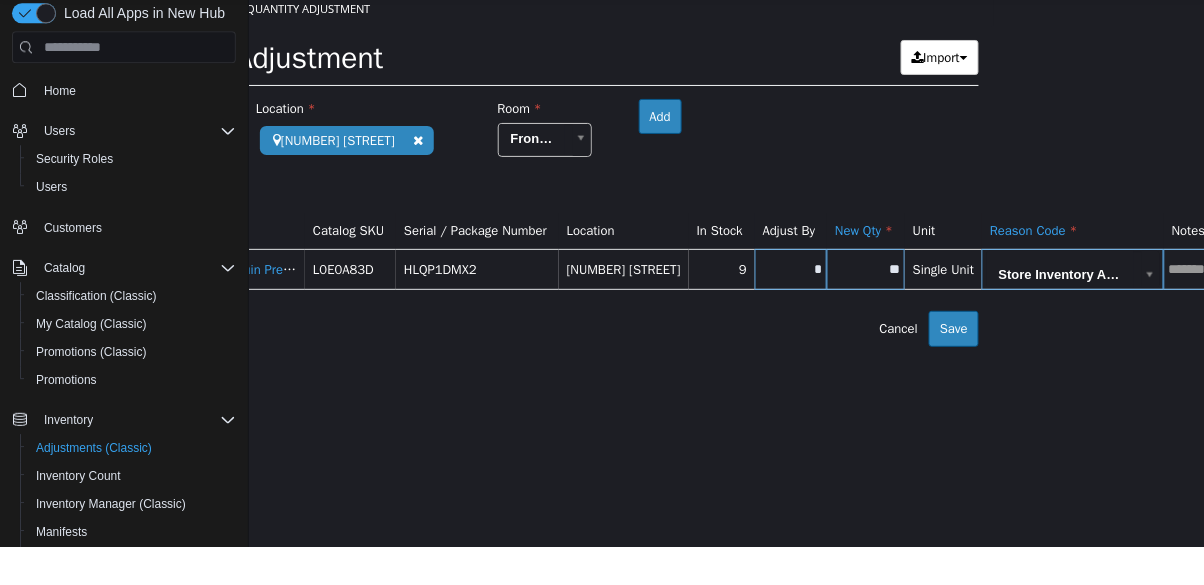 scroll, scrollTop: 33, scrollLeft: 0, axis: vertical 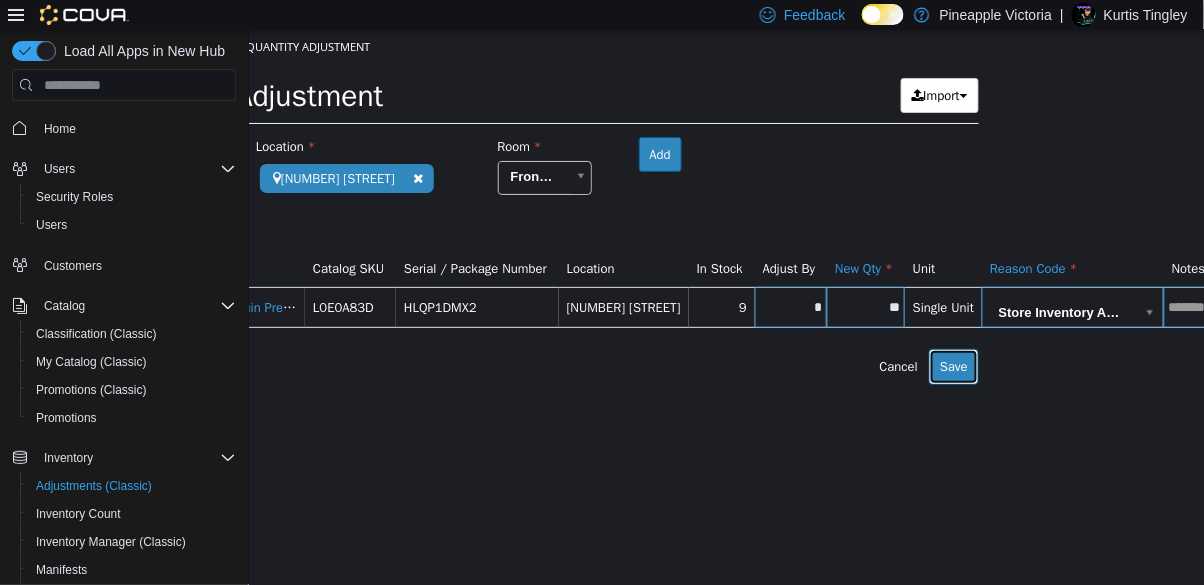 click on "Save" at bounding box center (953, 367) 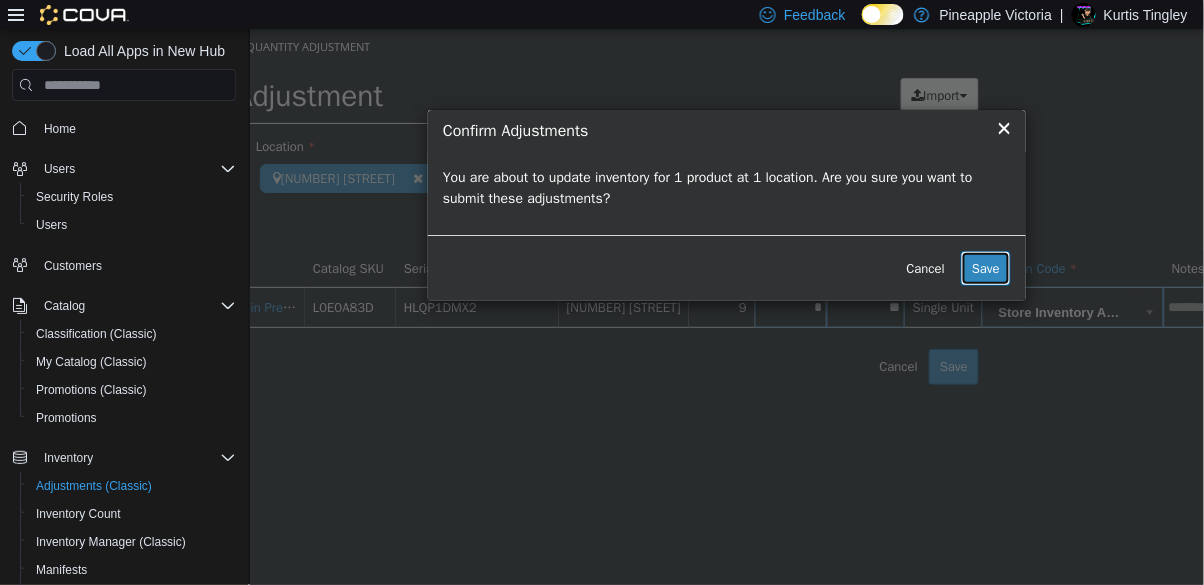 click on "Save" at bounding box center (985, 269) 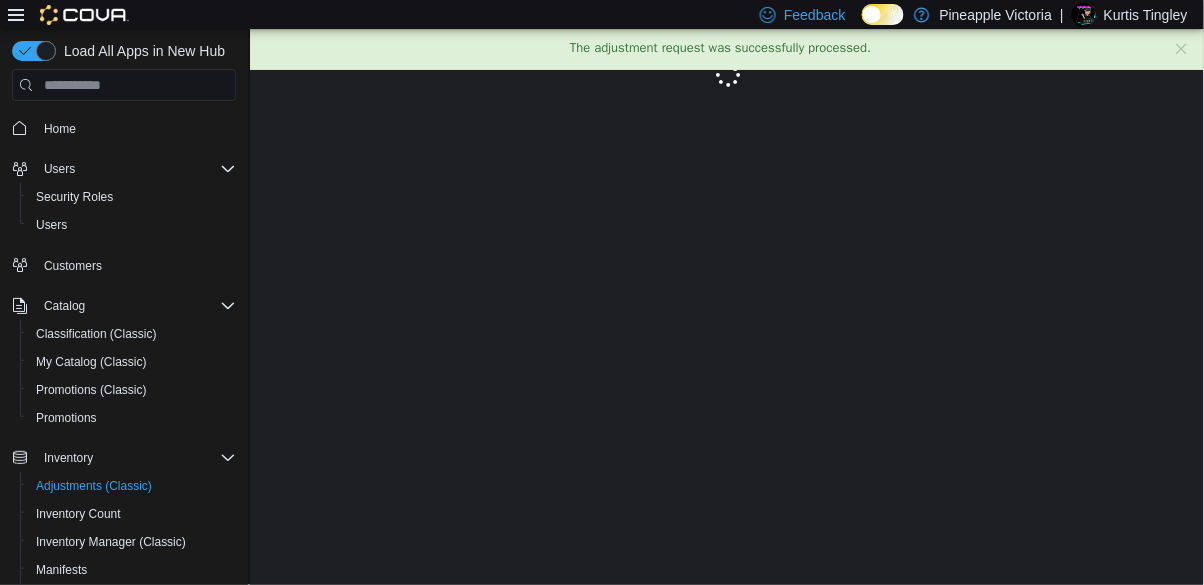 scroll, scrollTop: 0, scrollLeft: 0, axis: both 